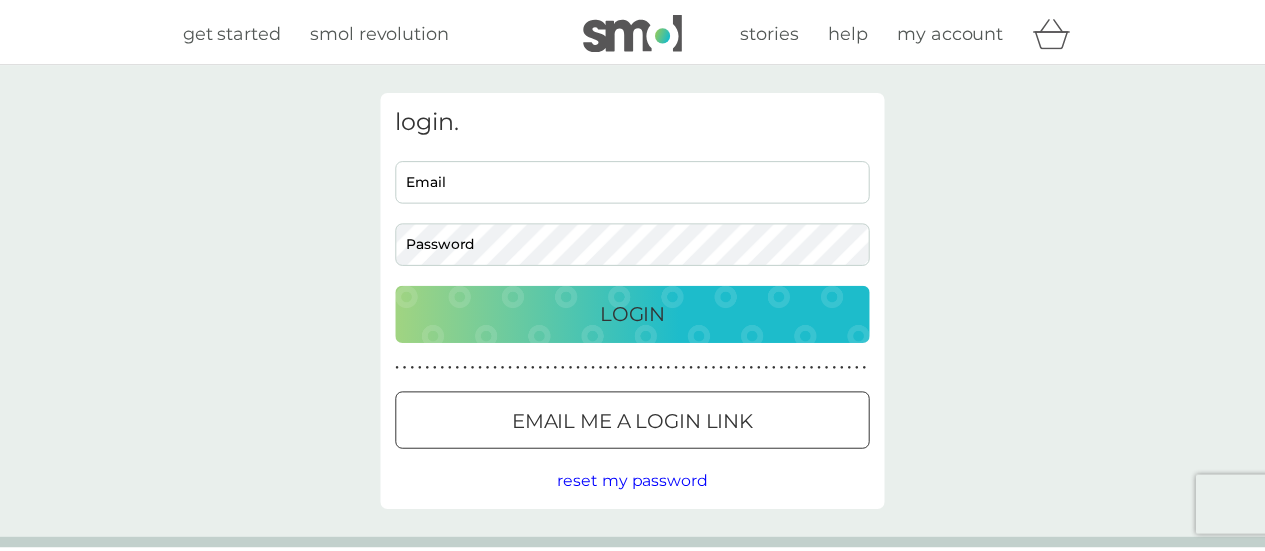 scroll, scrollTop: 0, scrollLeft: 0, axis: both 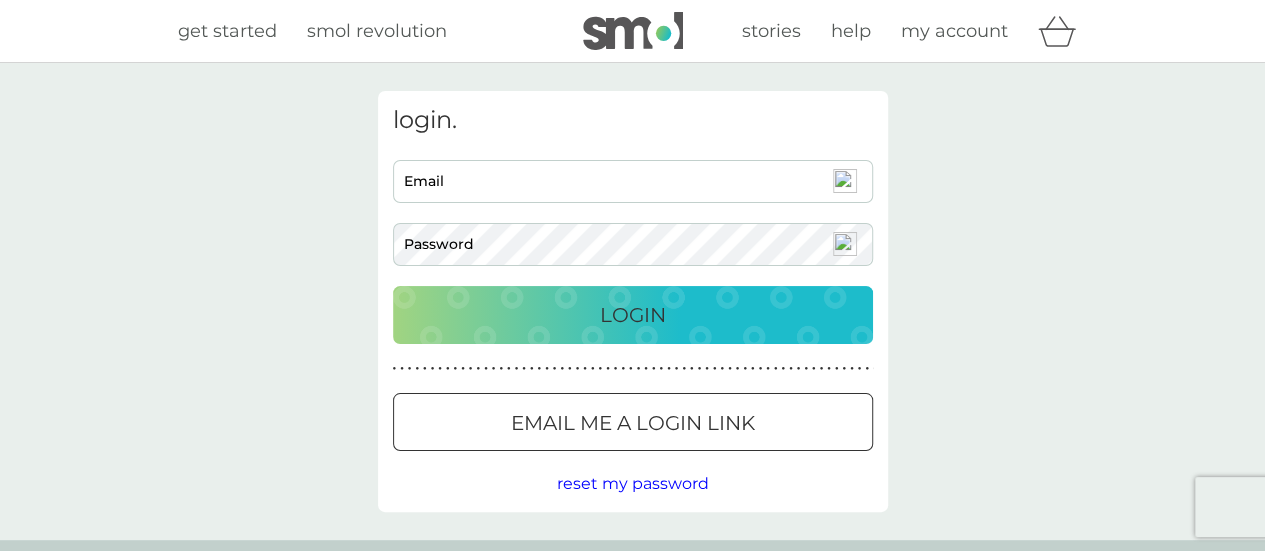 type on "[EMAIL_ADDRESS][PERSON_NAME][DOMAIN_NAME]" 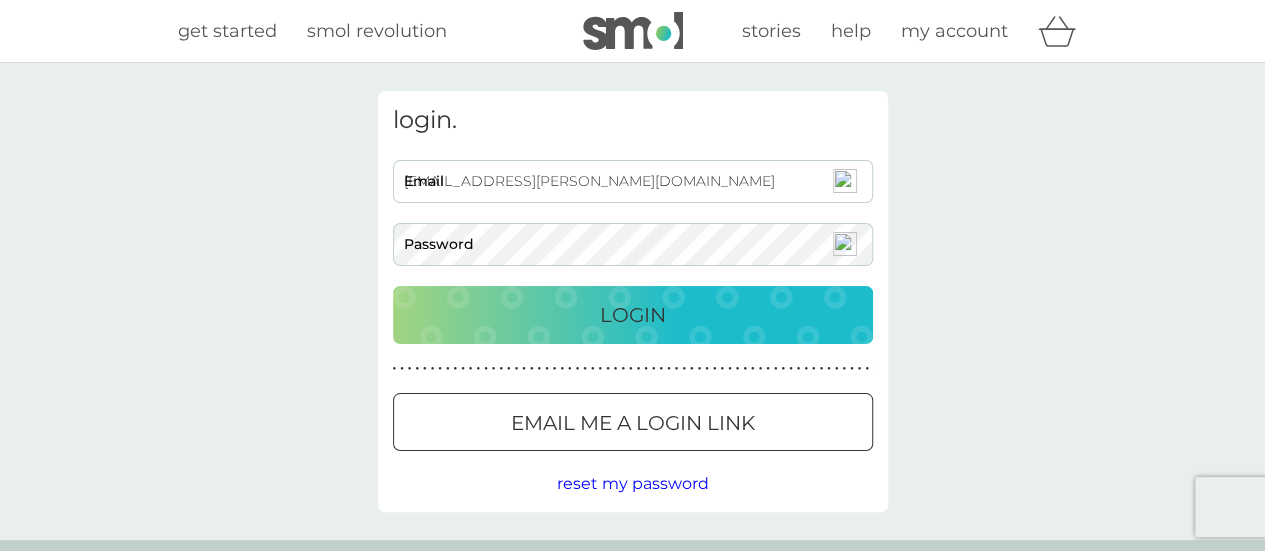 click on "Login" at bounding box center [633, 315] 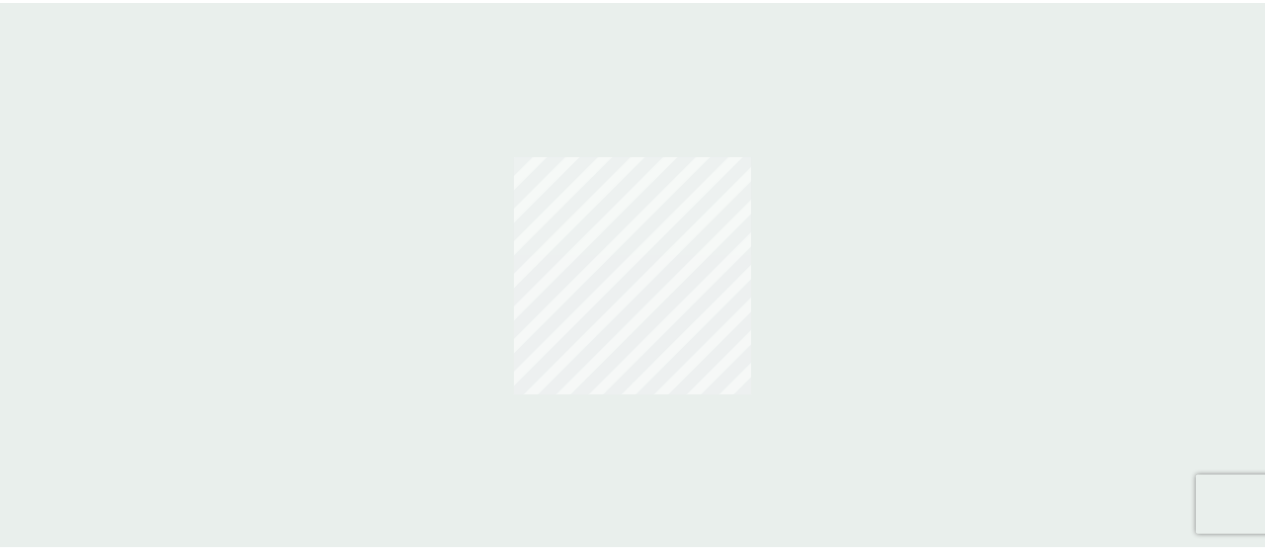 scroll, scrollTop: 0, scrollLeft: 0, axis: both 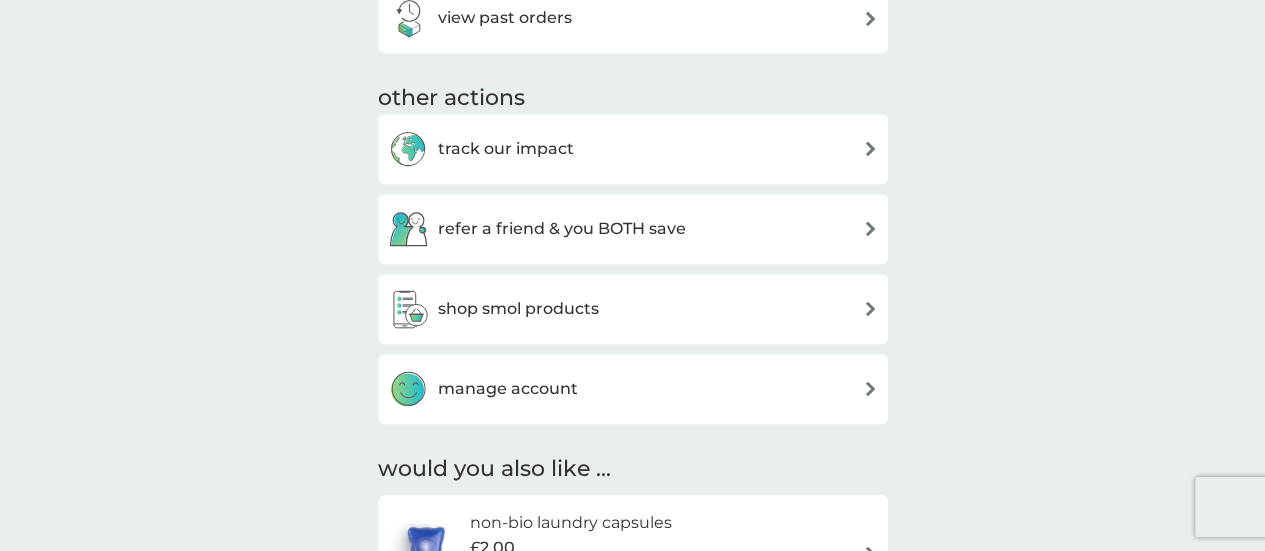 click on "manage account" at bounding box center (508, 389) 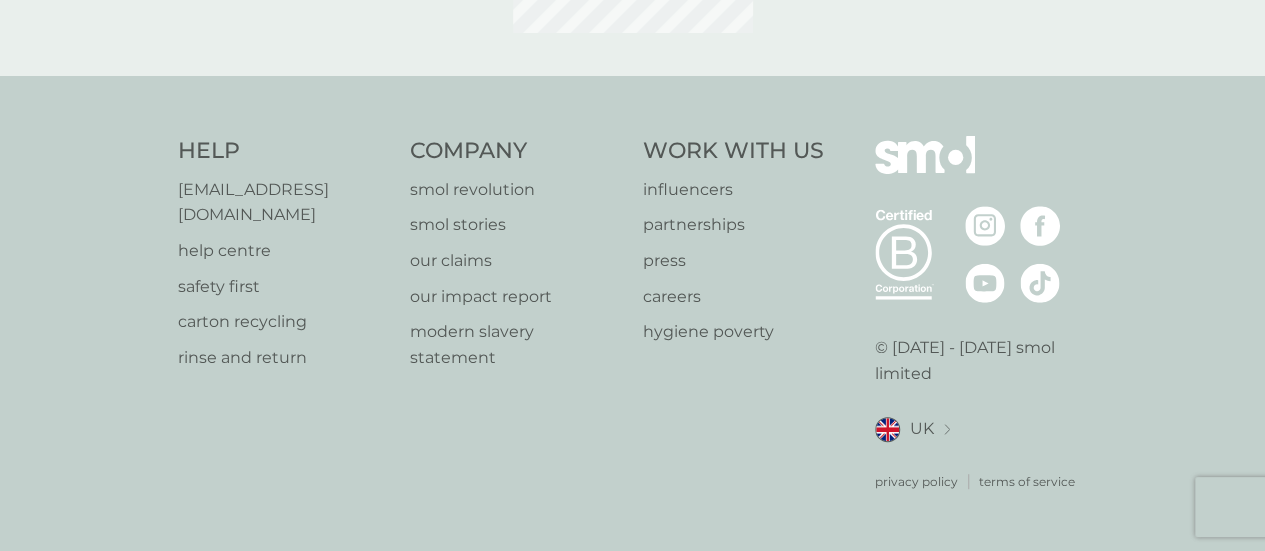 scroll, scrollTop: 0, scrollLeft: 0, axis: both 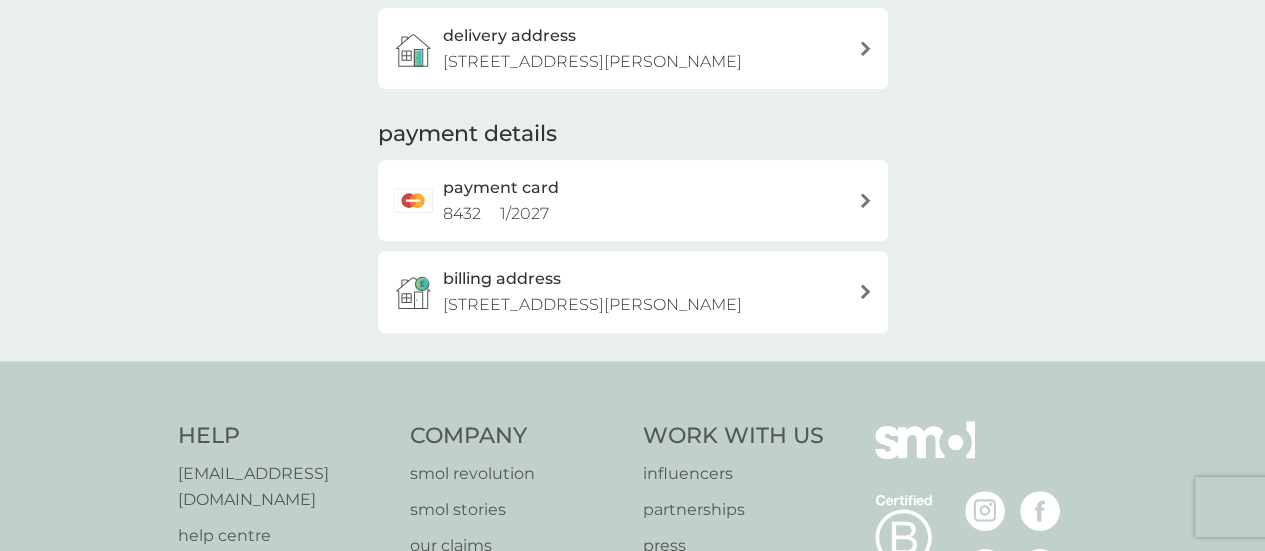 click on "payment card" at bounding box center [501, 188] 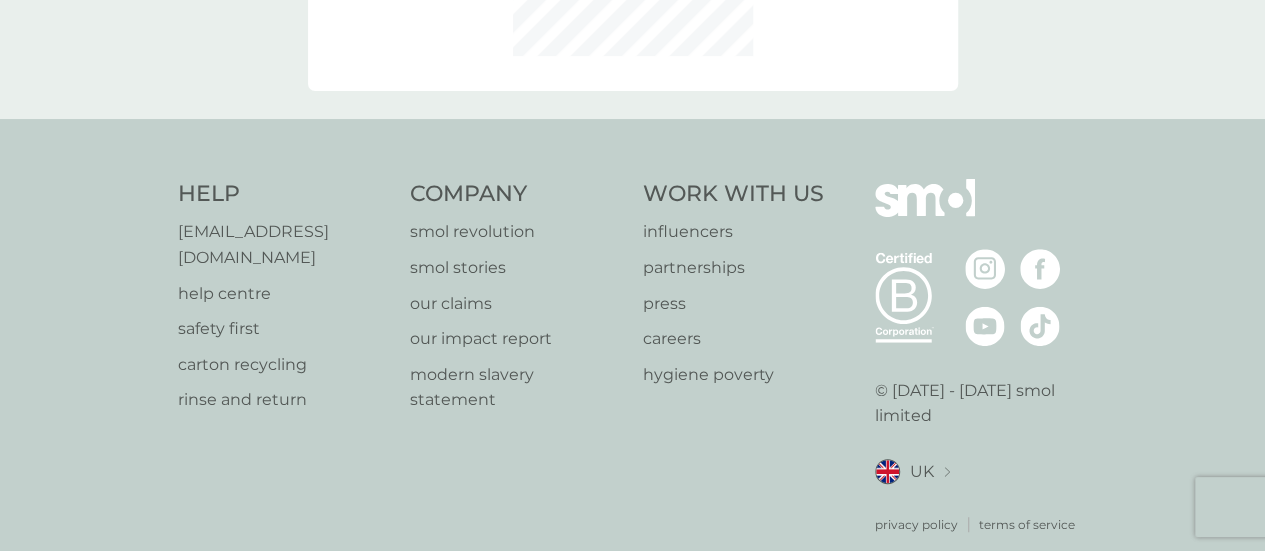 scroll, scrollTop: 0, scrollLeft: 0, axis: both 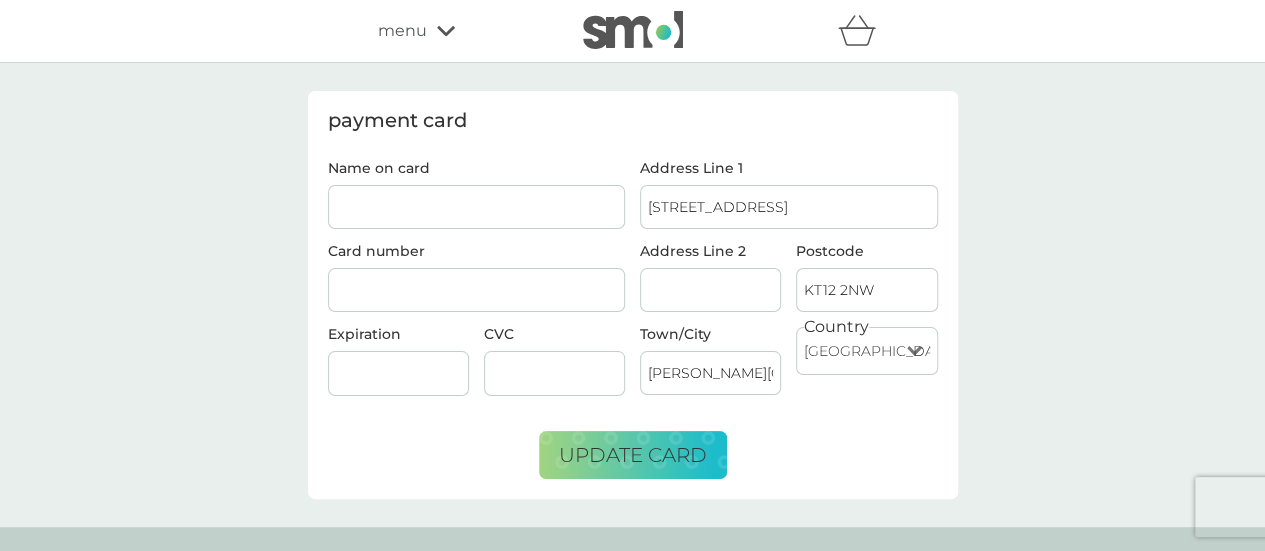 click on "Name on card" at bounding box center (477, 207) 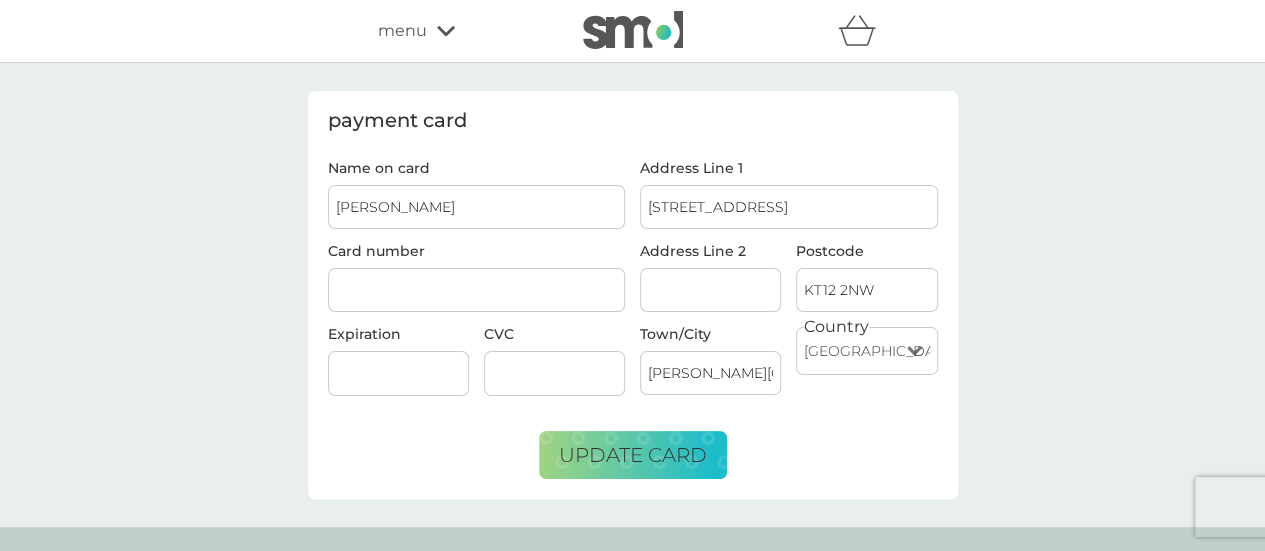 type on "Veronica Beesley" 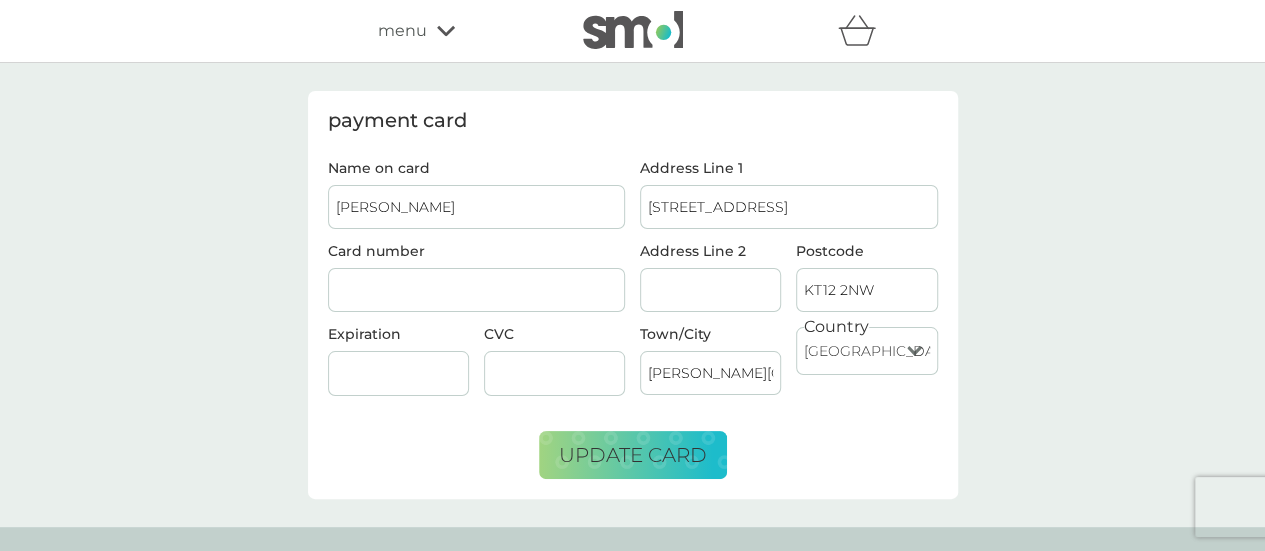 drag, startPoint x: 366, startPoint y: 447, endPoint x: 360, endPoint y: 425, distance: 22.803509 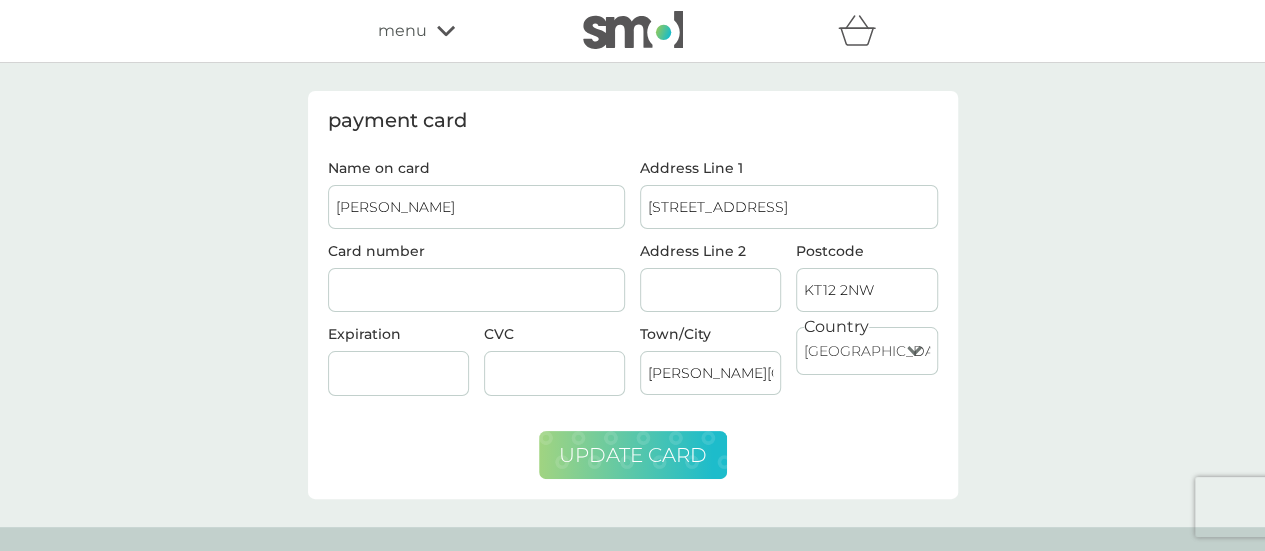 click on "update card" at bounding box center (633, 455) 